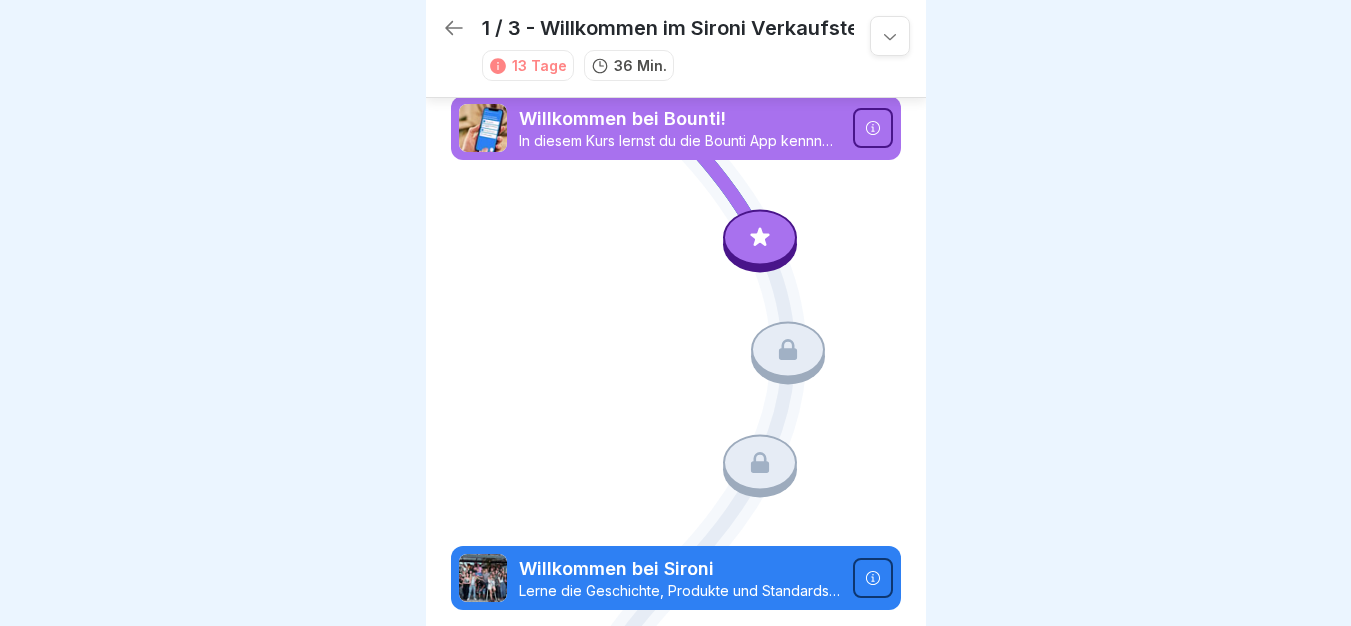 scroll, scrollTop: 0, scrollLeft: 0, axis: both 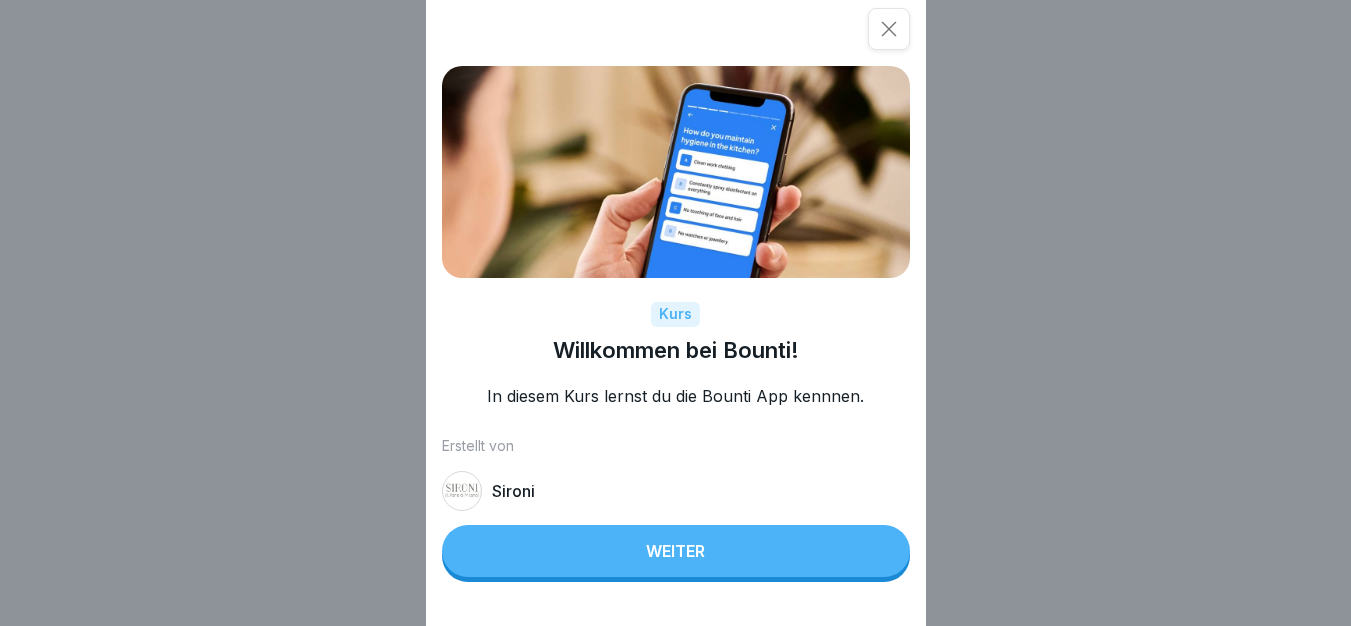 click on "Weiter" at bounding box center [675, 551] 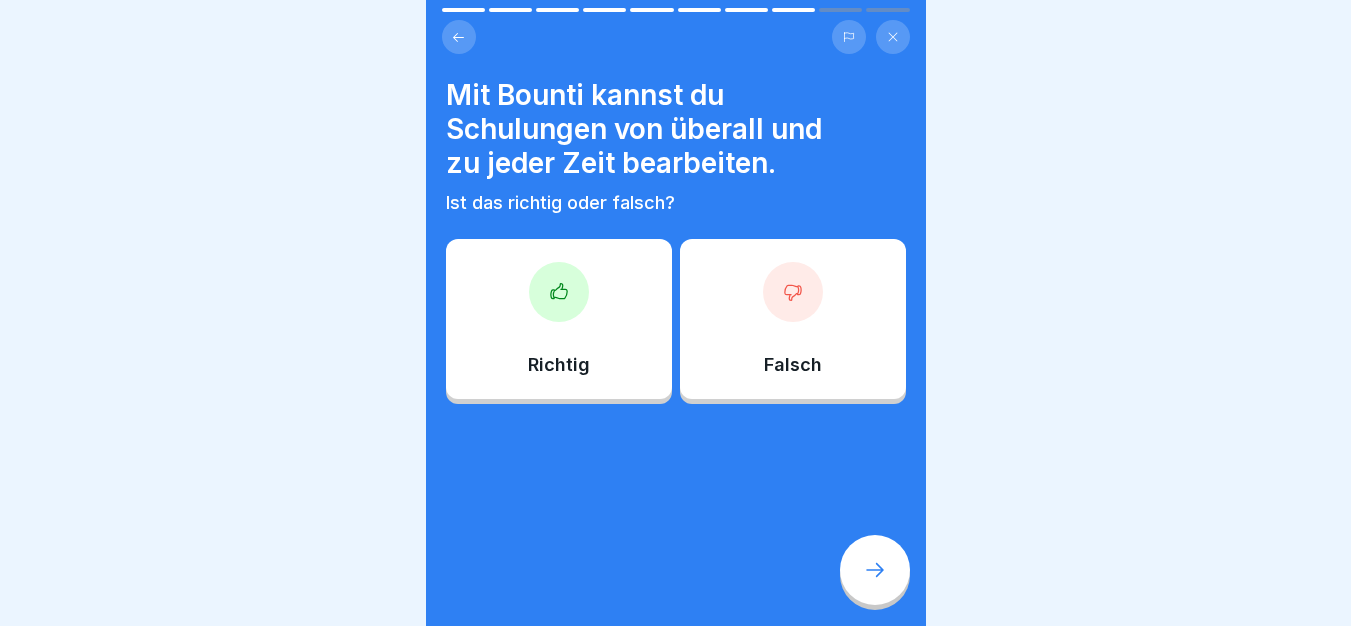 click on "Mit Bounti kannst du Schulungen von überall und zu jeder Zeit bearbeiten. Ist das richtig oder falsch? Richtig Falsch" at bounding box center [676, 313] 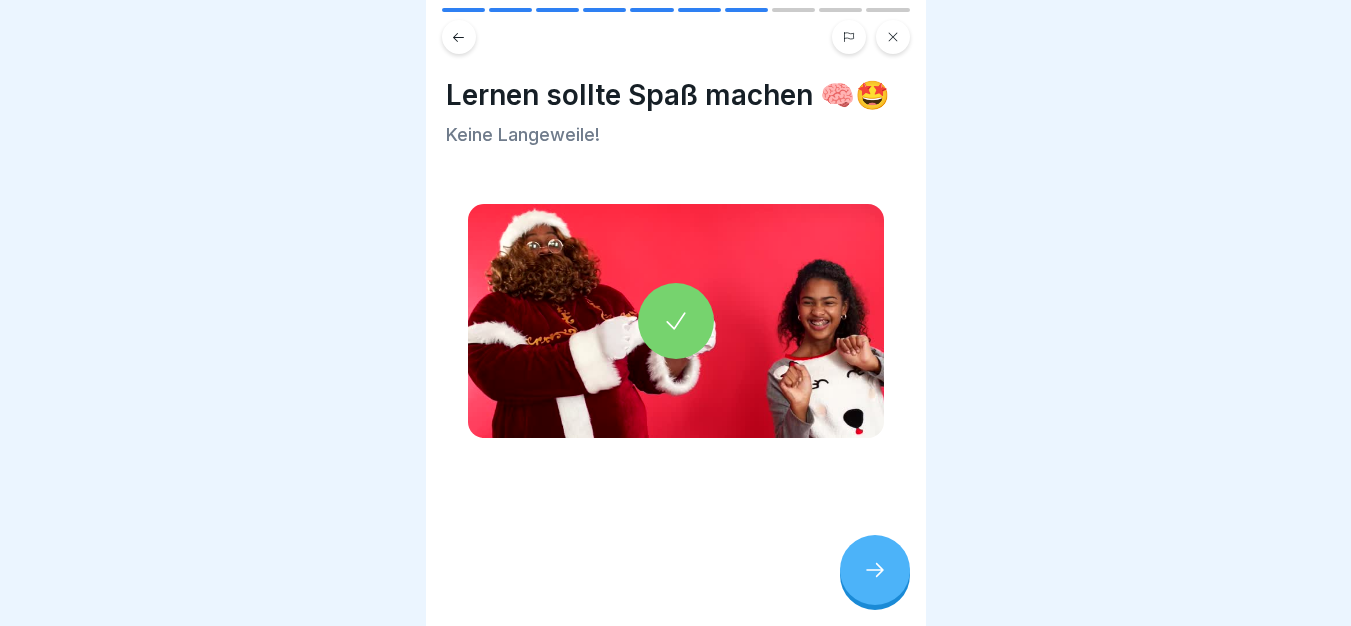 click 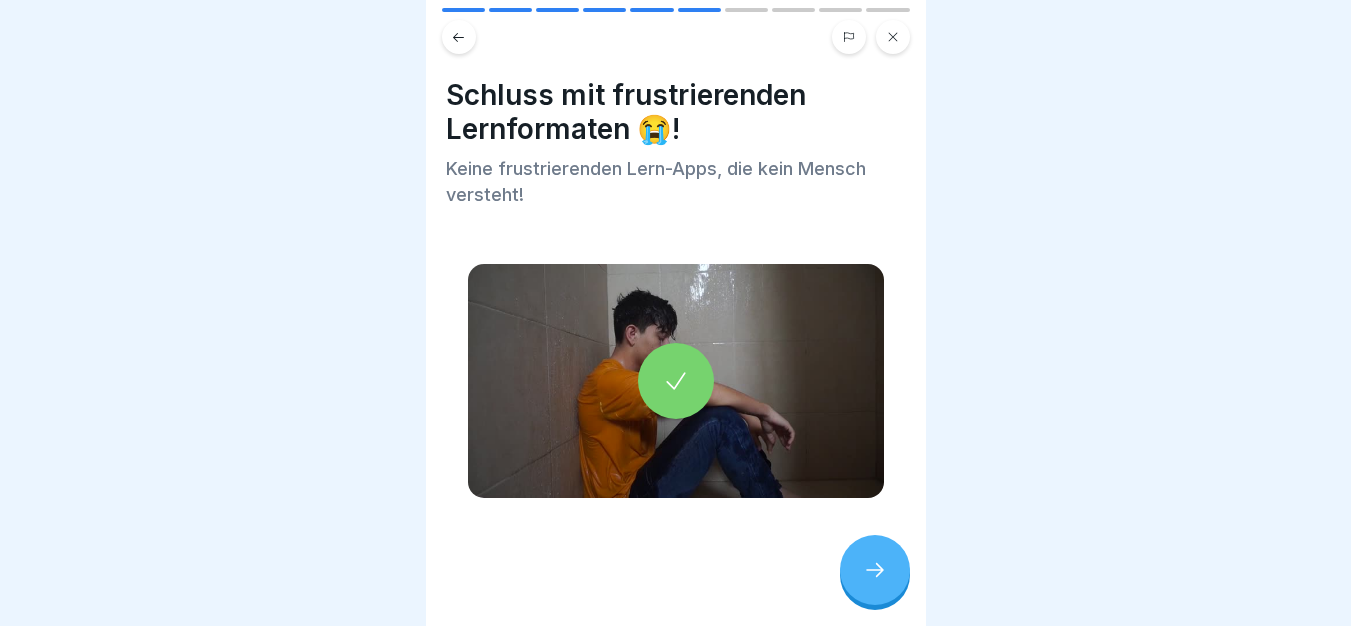 click 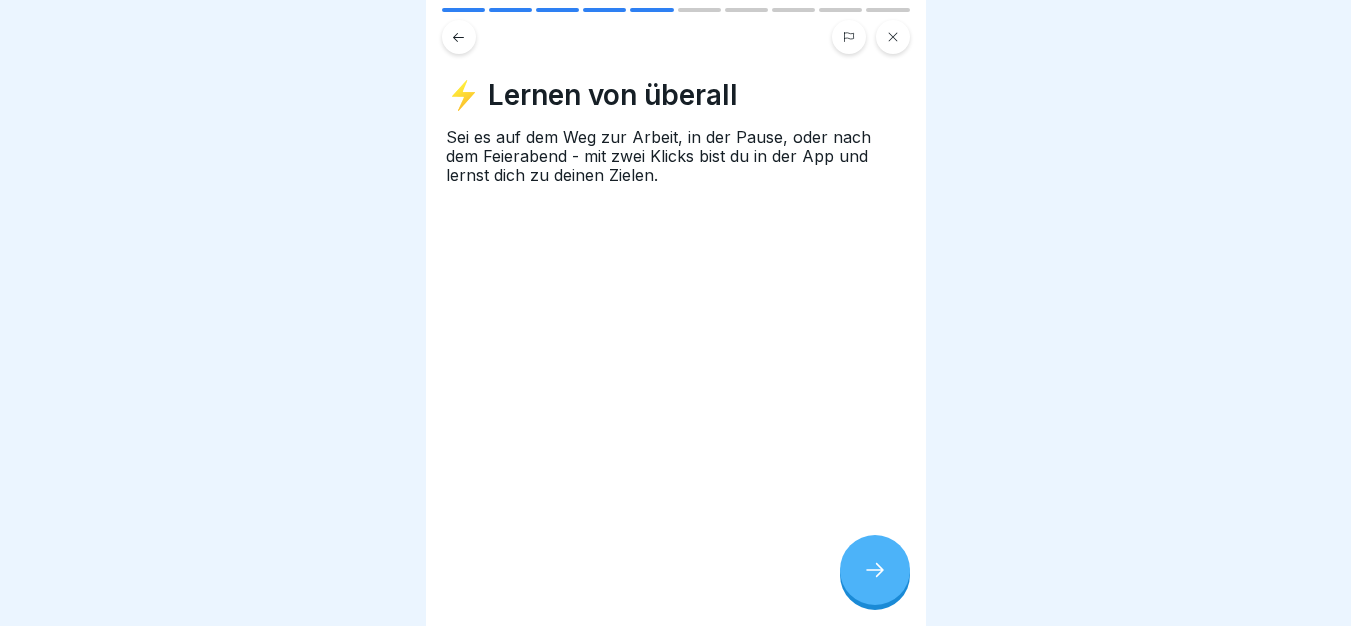 click 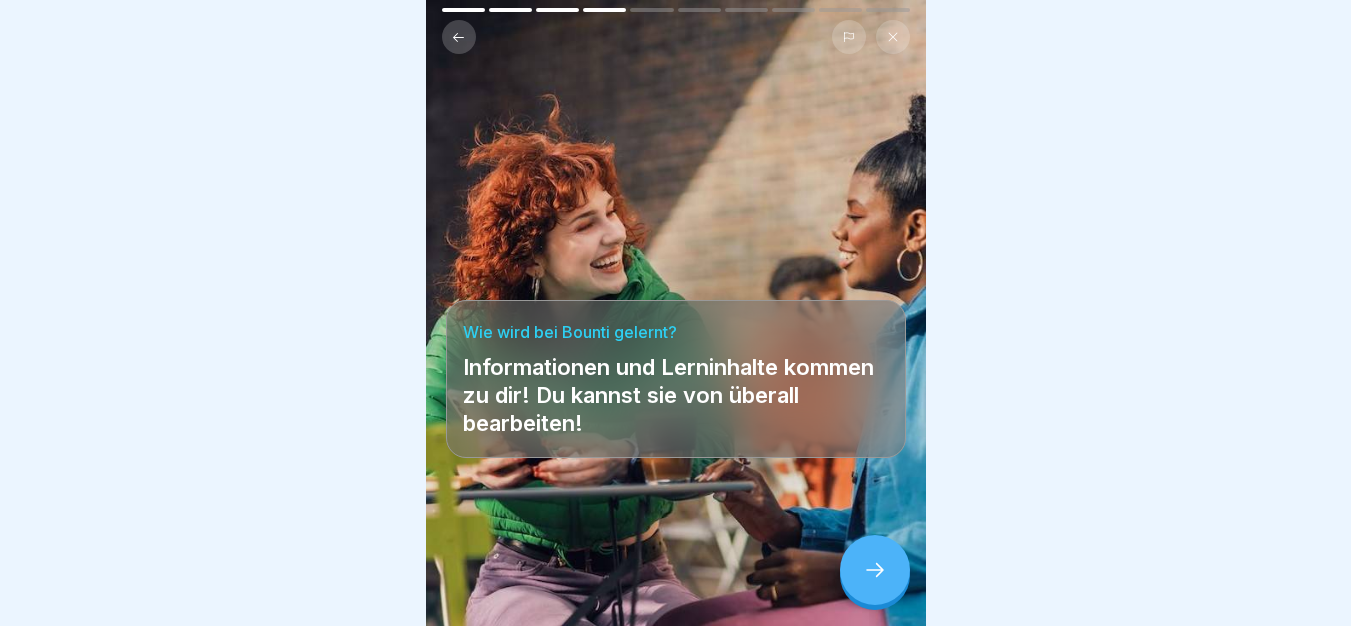 click 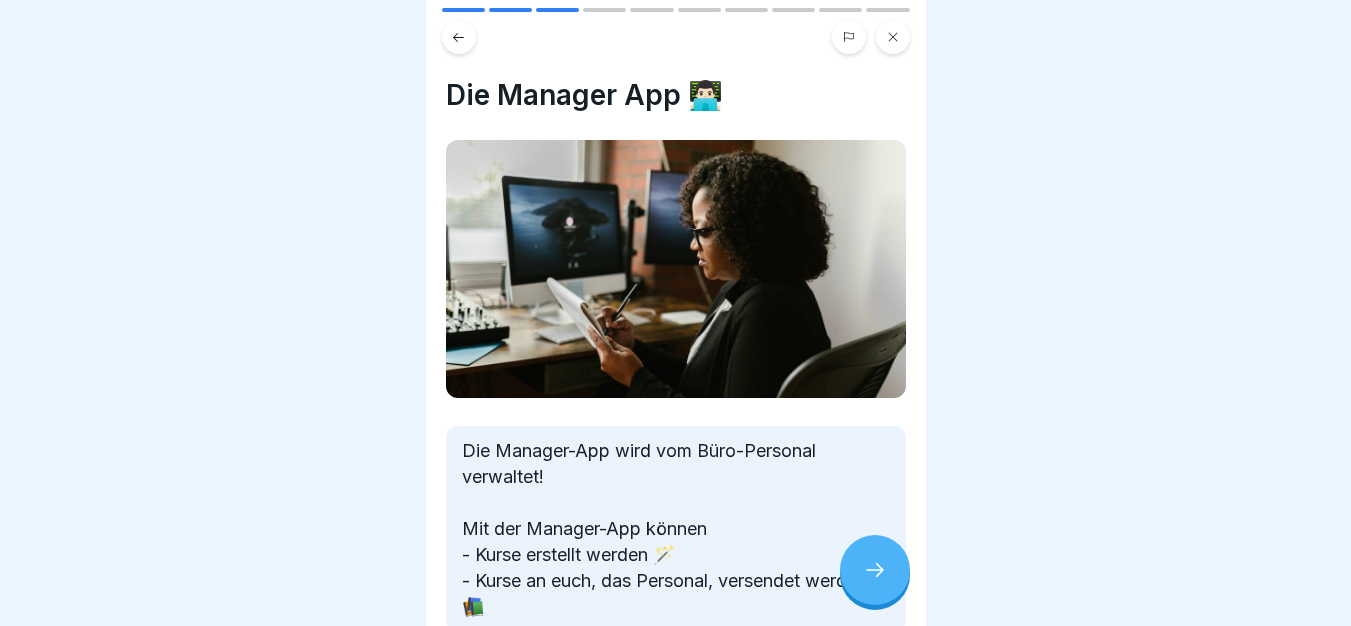 click 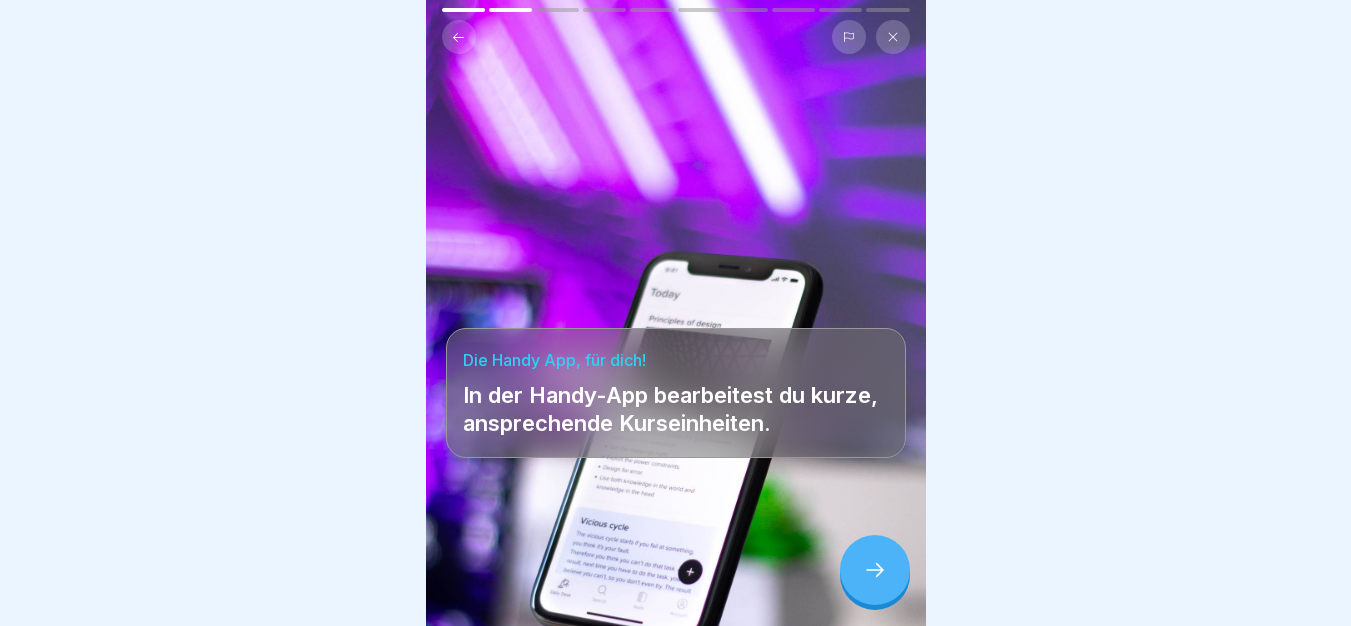 click 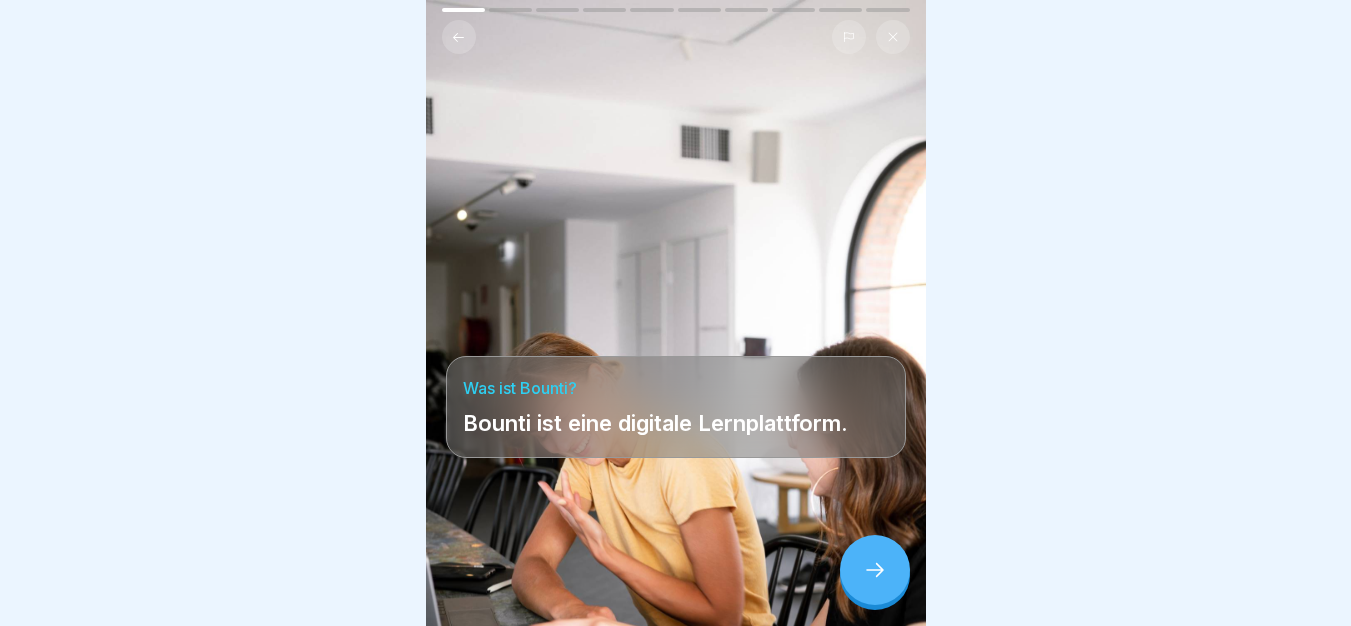 click 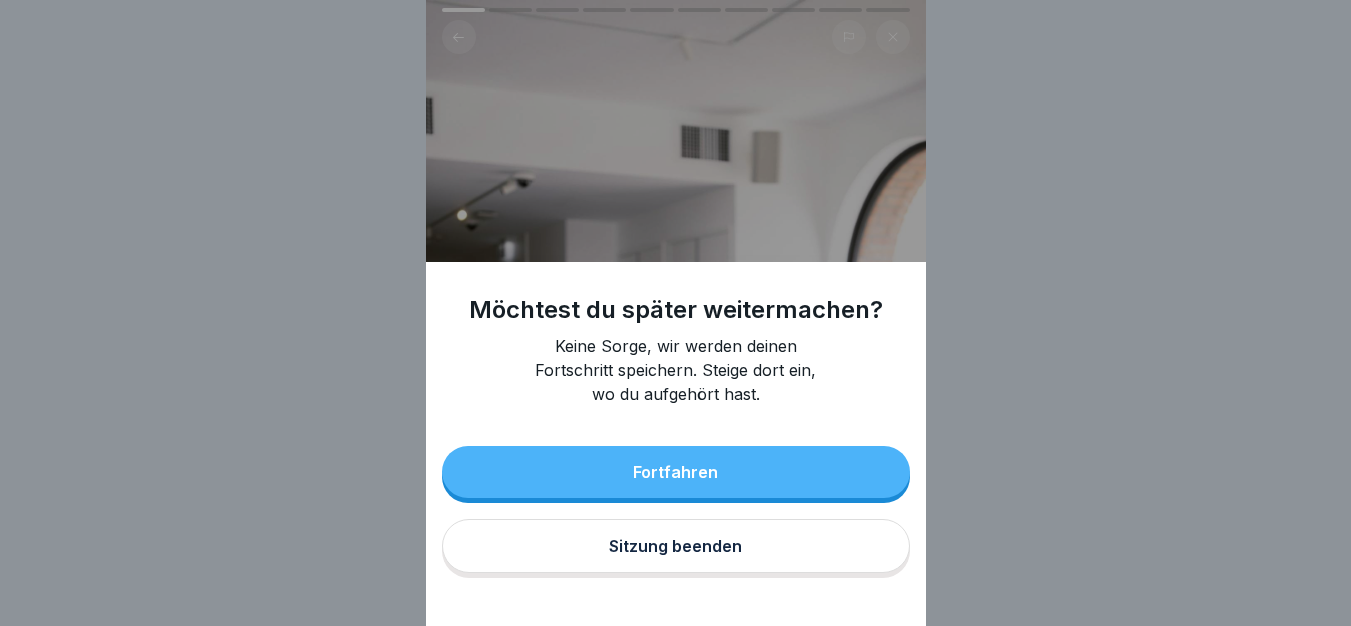 click on "Sitzung beenden" at bounding box center (675, 546) 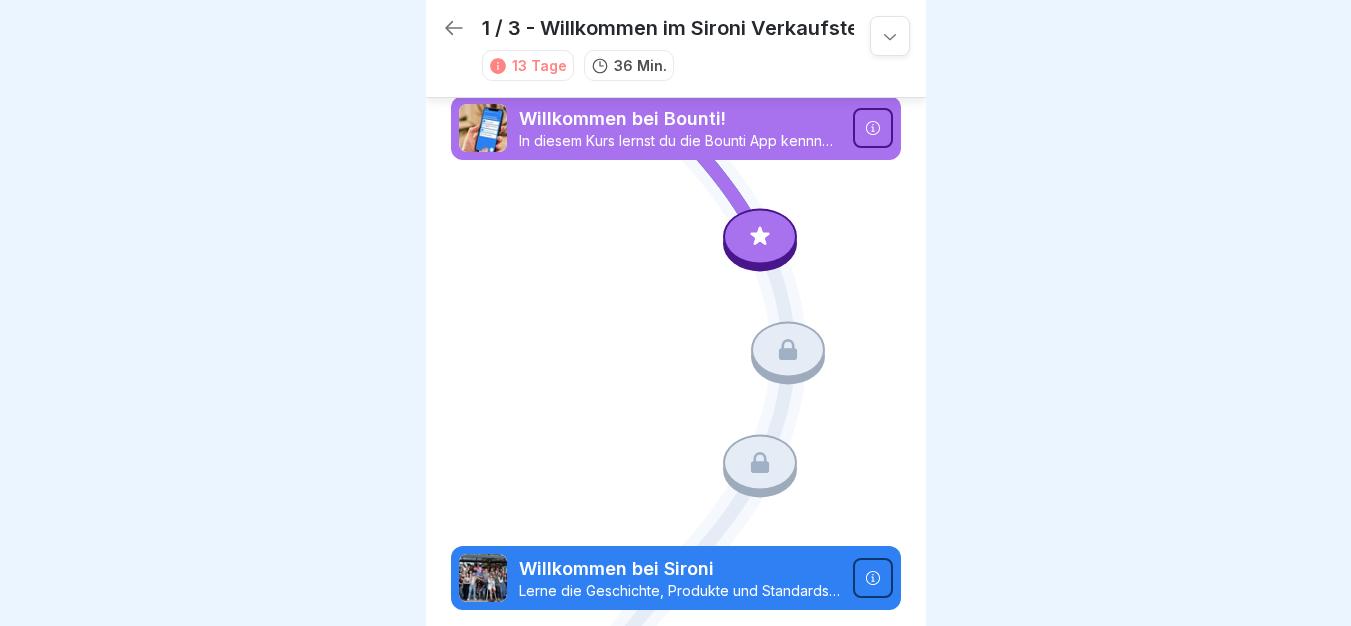 scroll, scrollTop: 15, scrollLeft: 0, axis: vertical 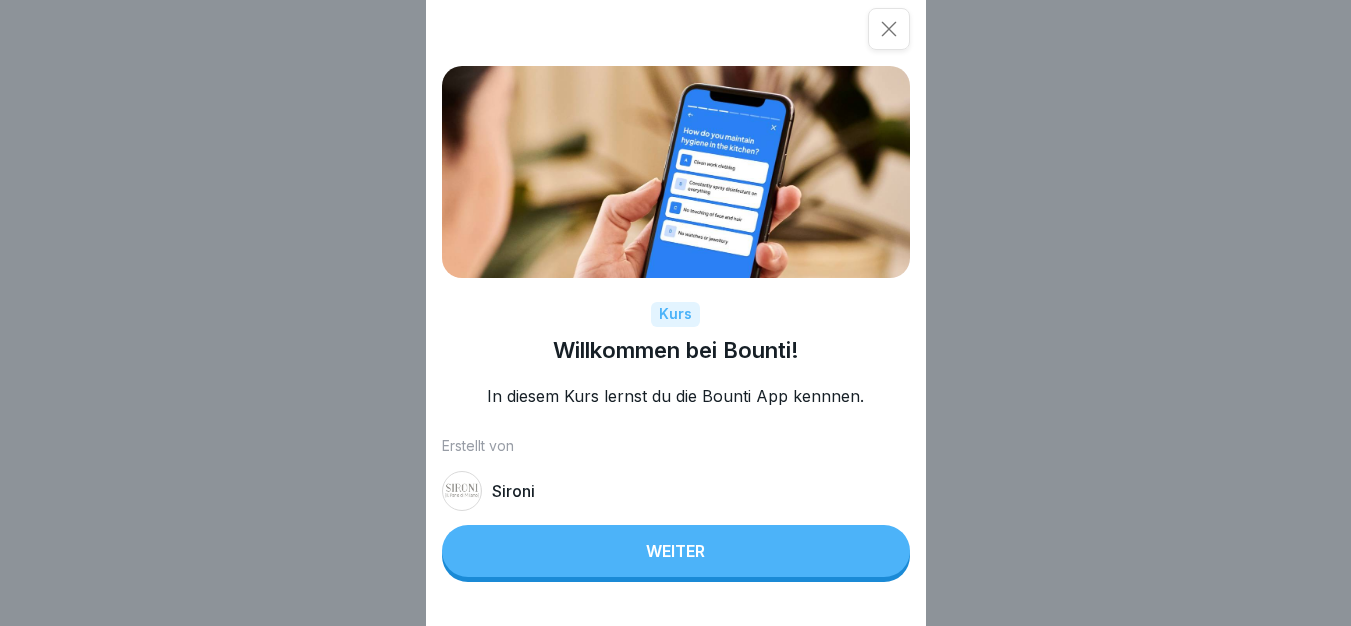 click on "Weiter" at bounding box center [676, 551] 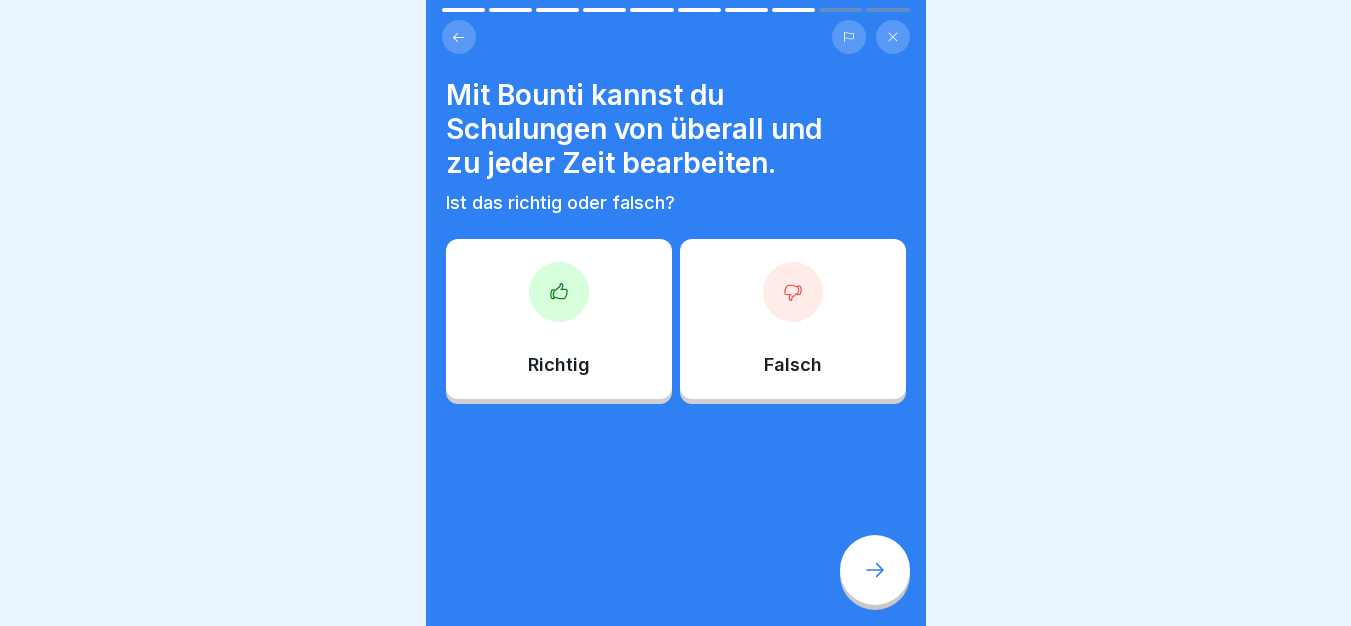 click 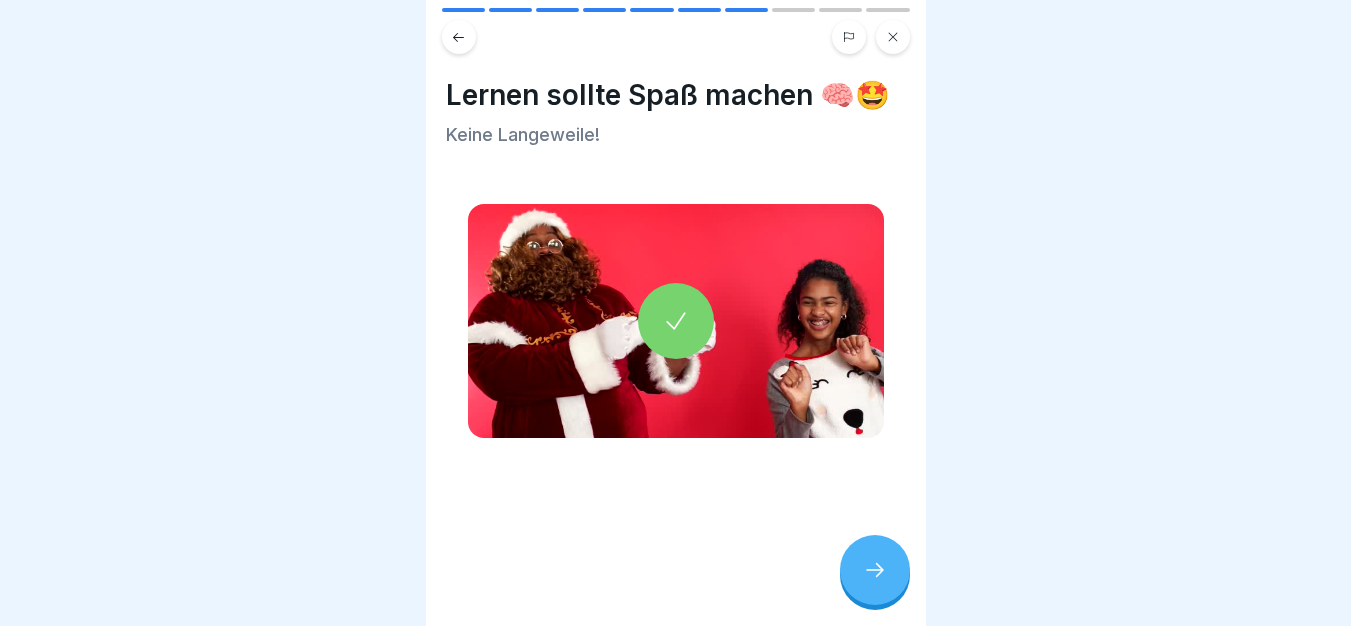 click at bounding box center (459, 37) 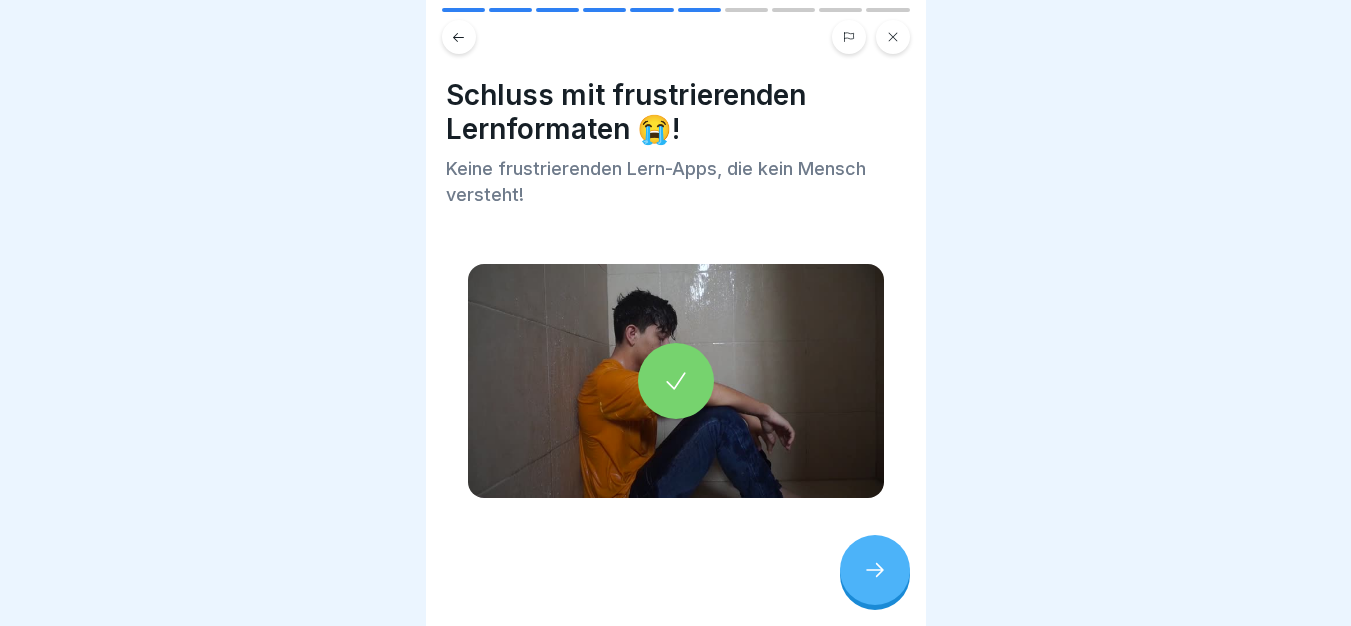 click 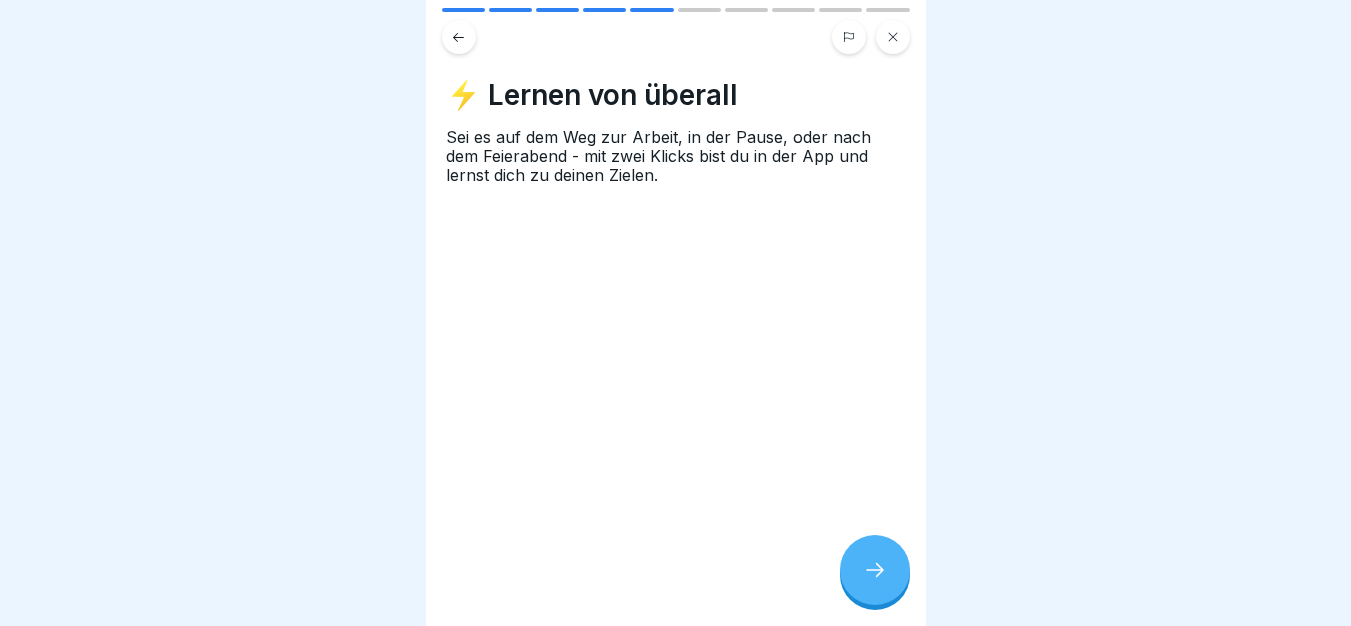 click 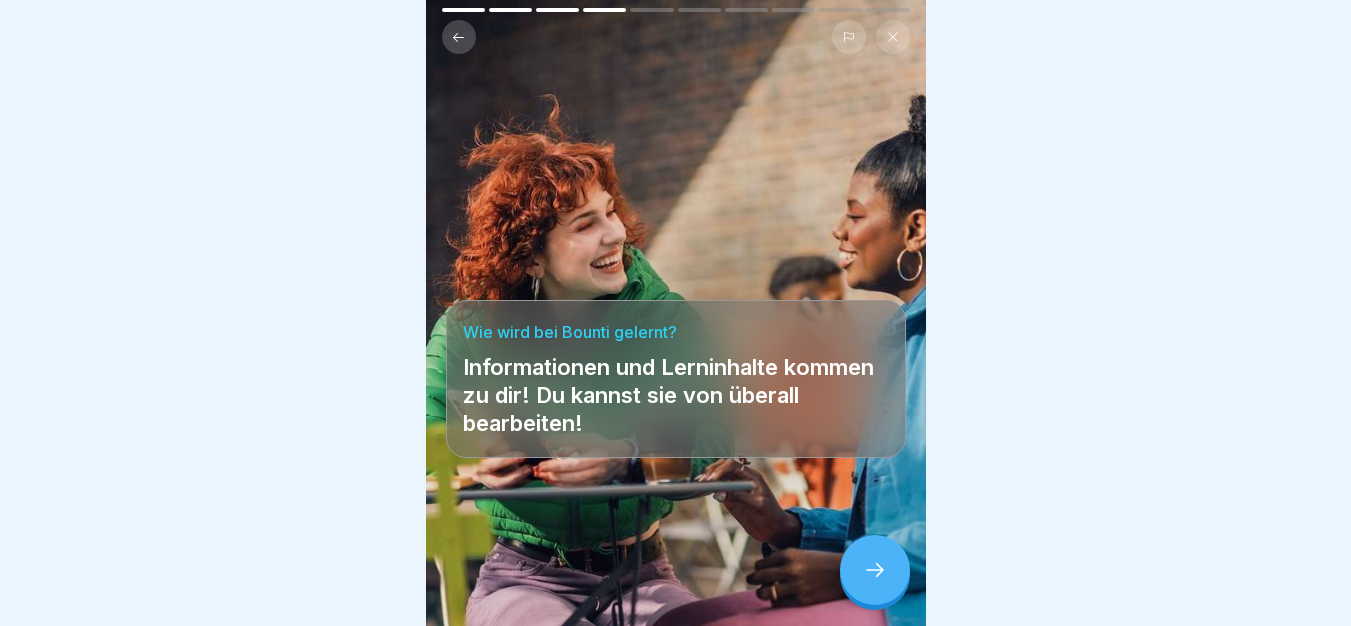 click 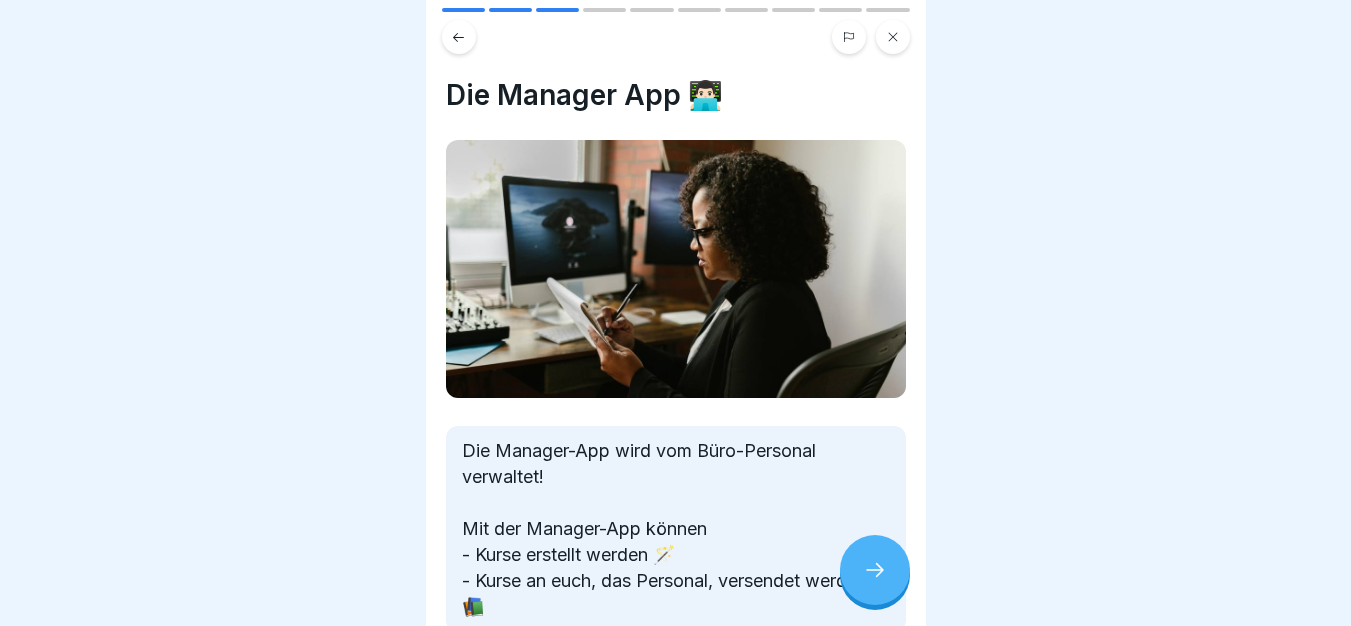 click 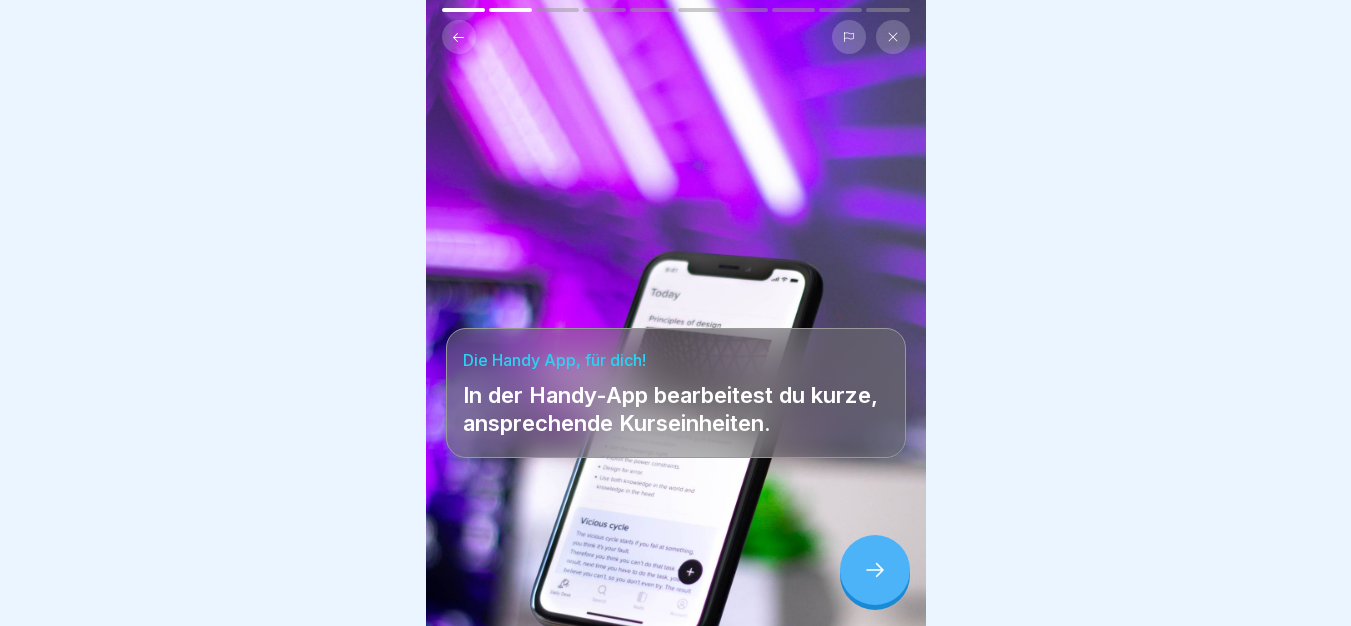 click 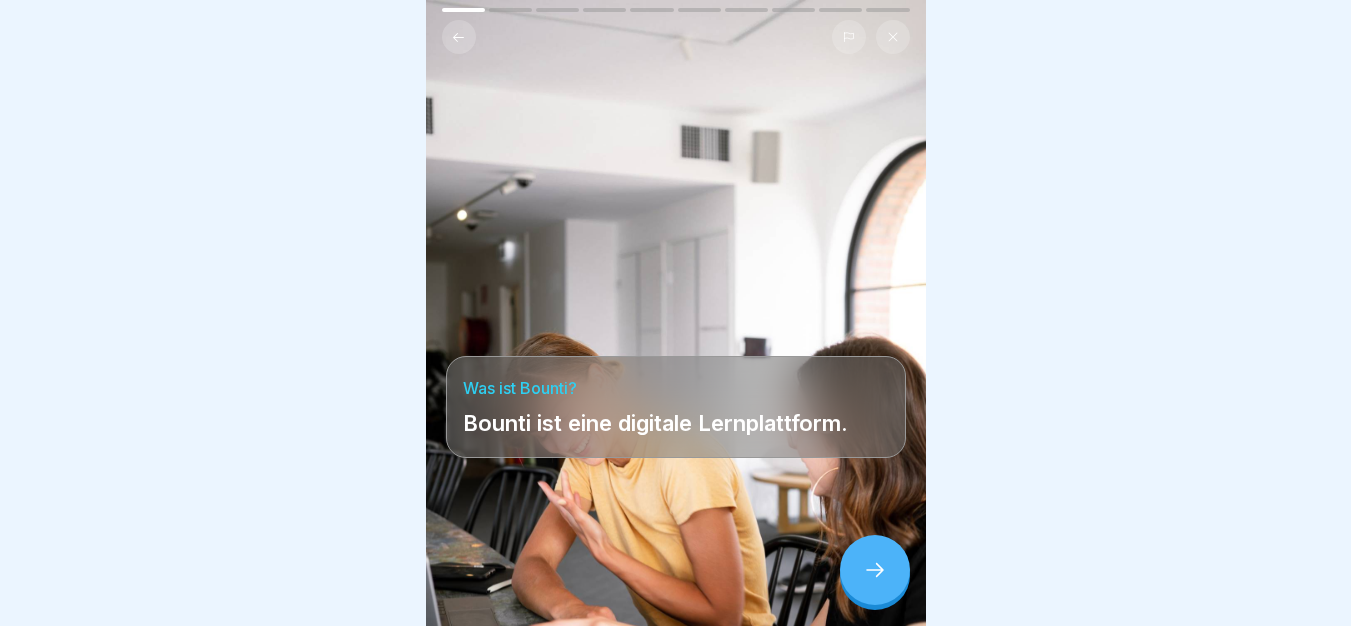 click 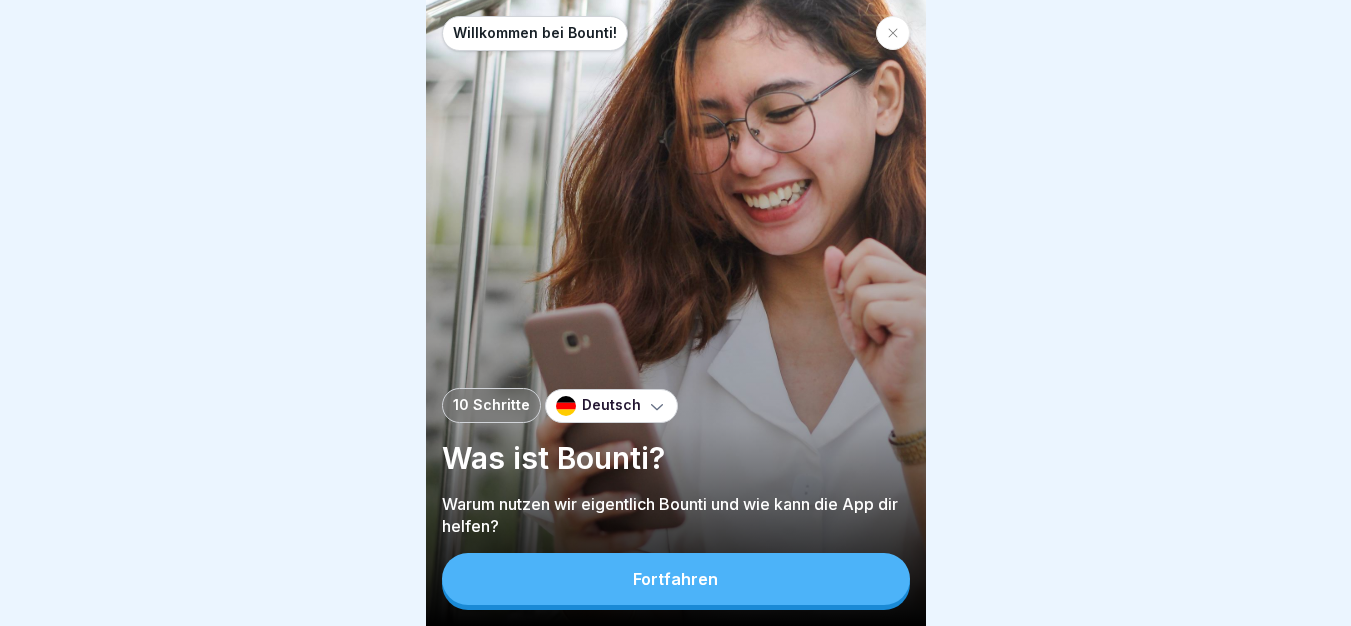 click on "Willkommen bei Bounti!" at bounding box center (535, 33) 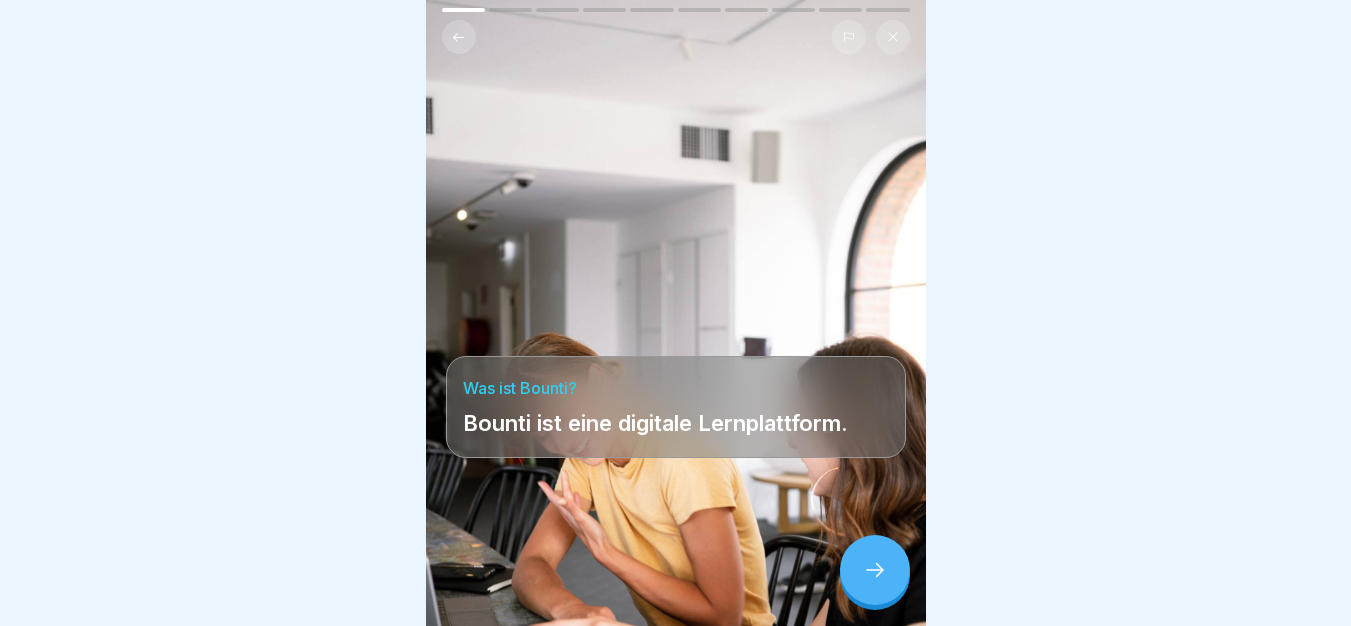 click 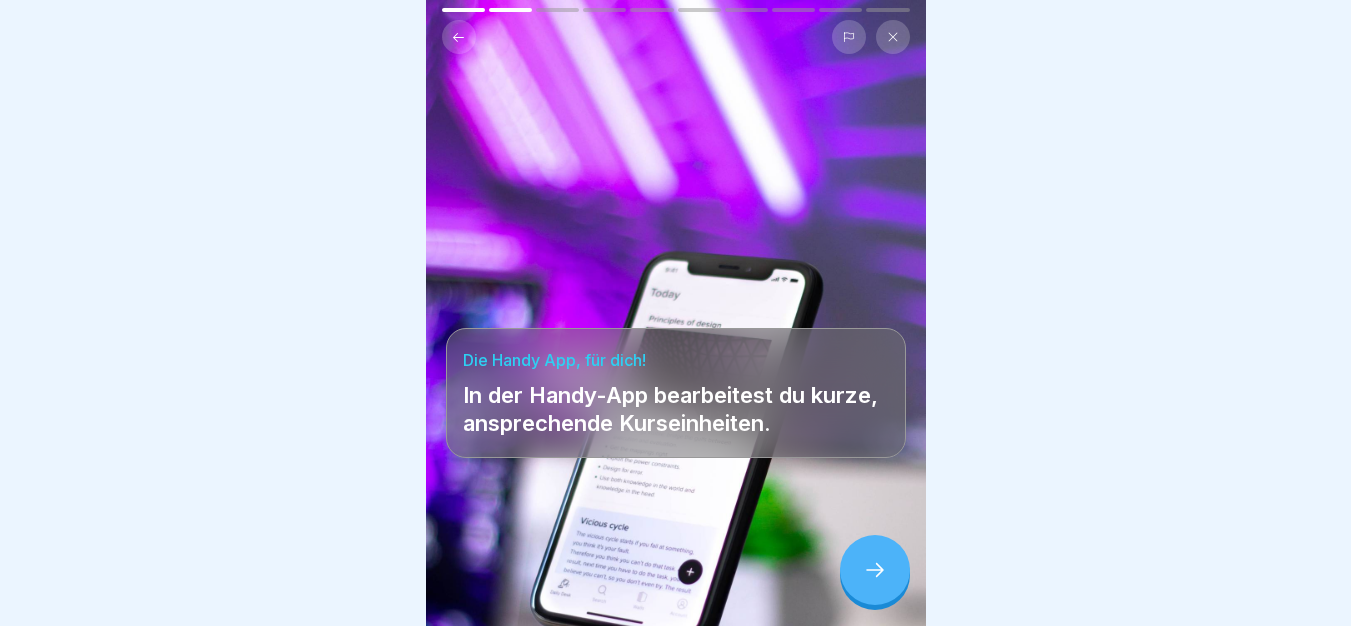 click 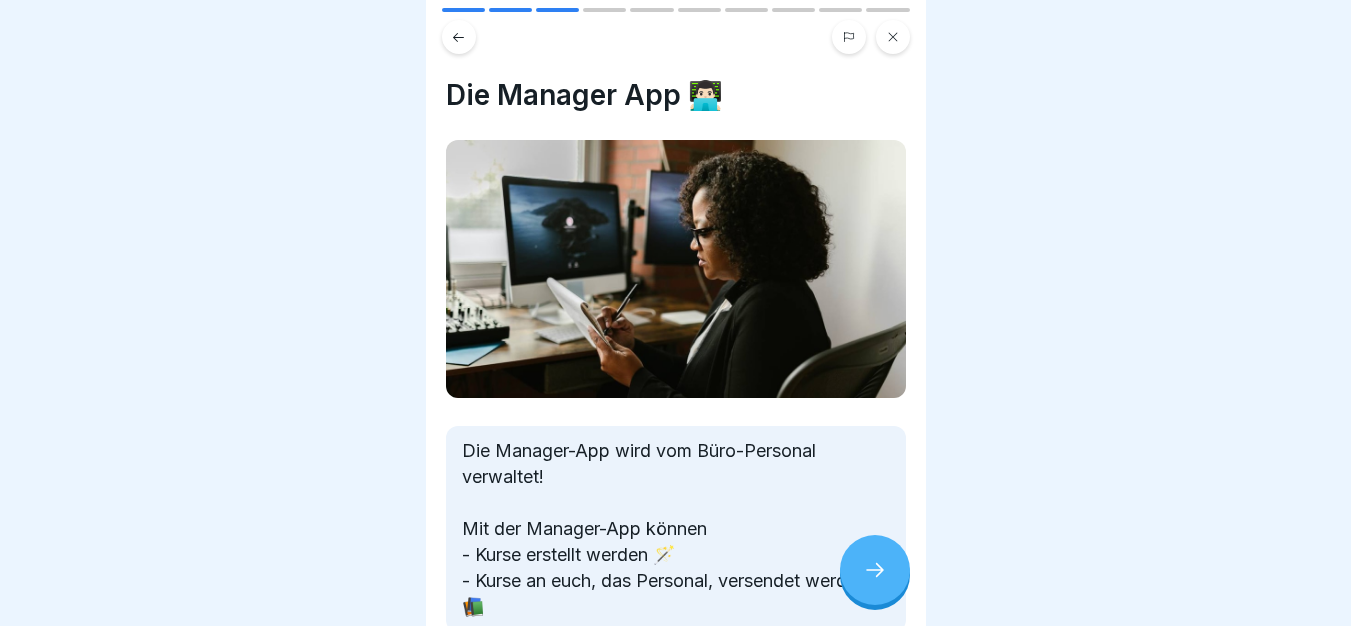 click 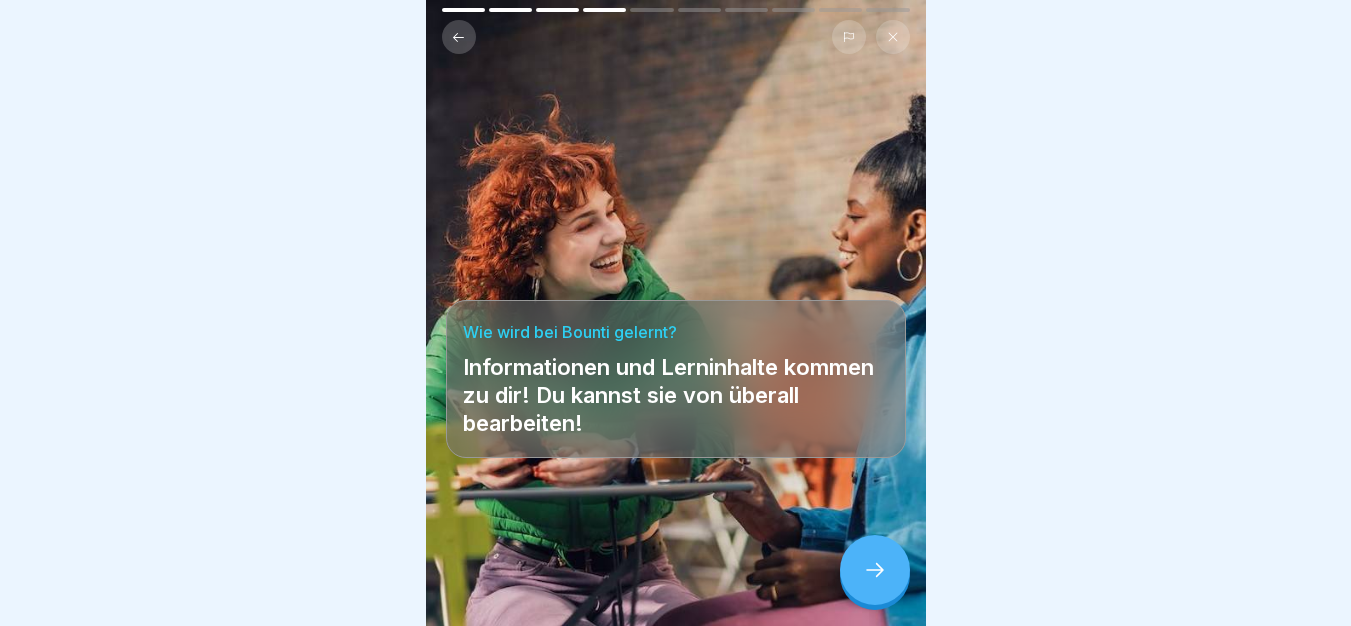 click 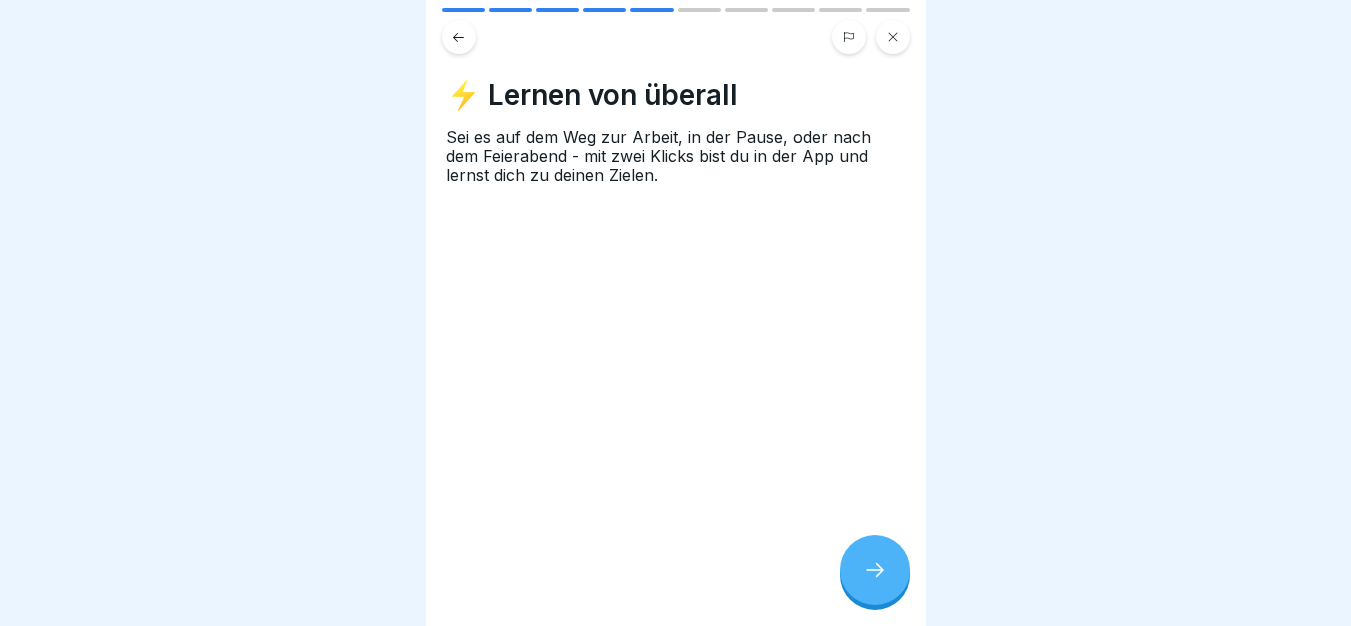 click 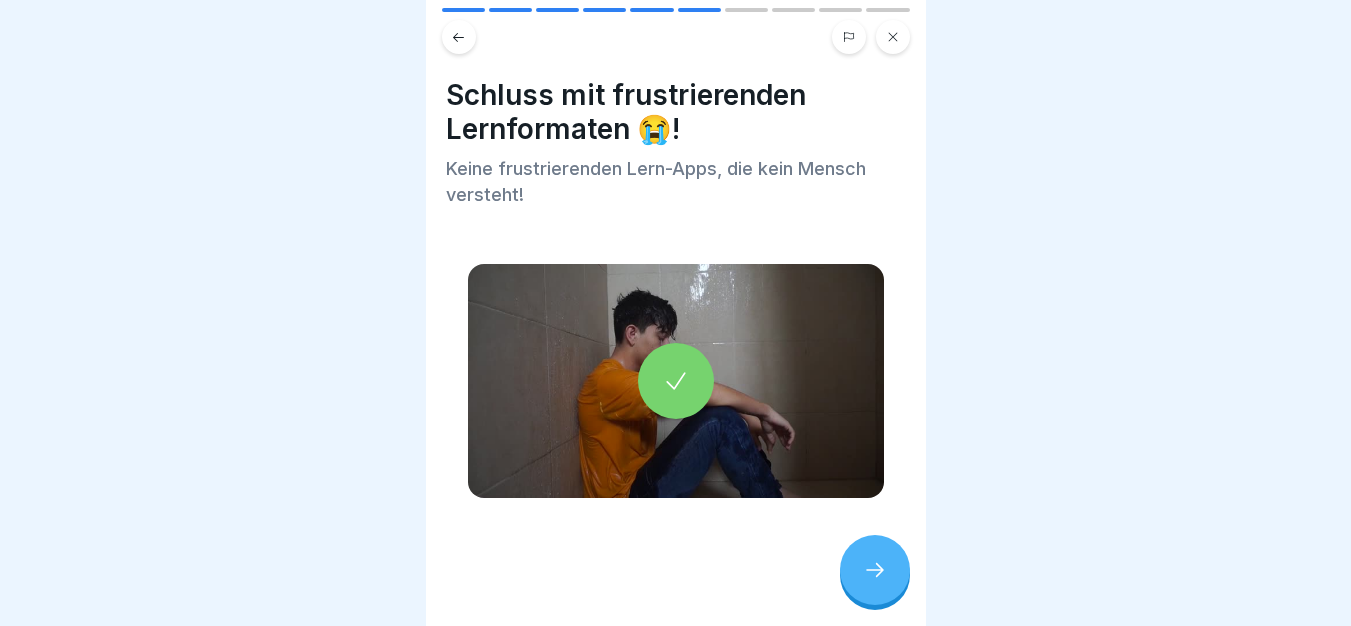 click 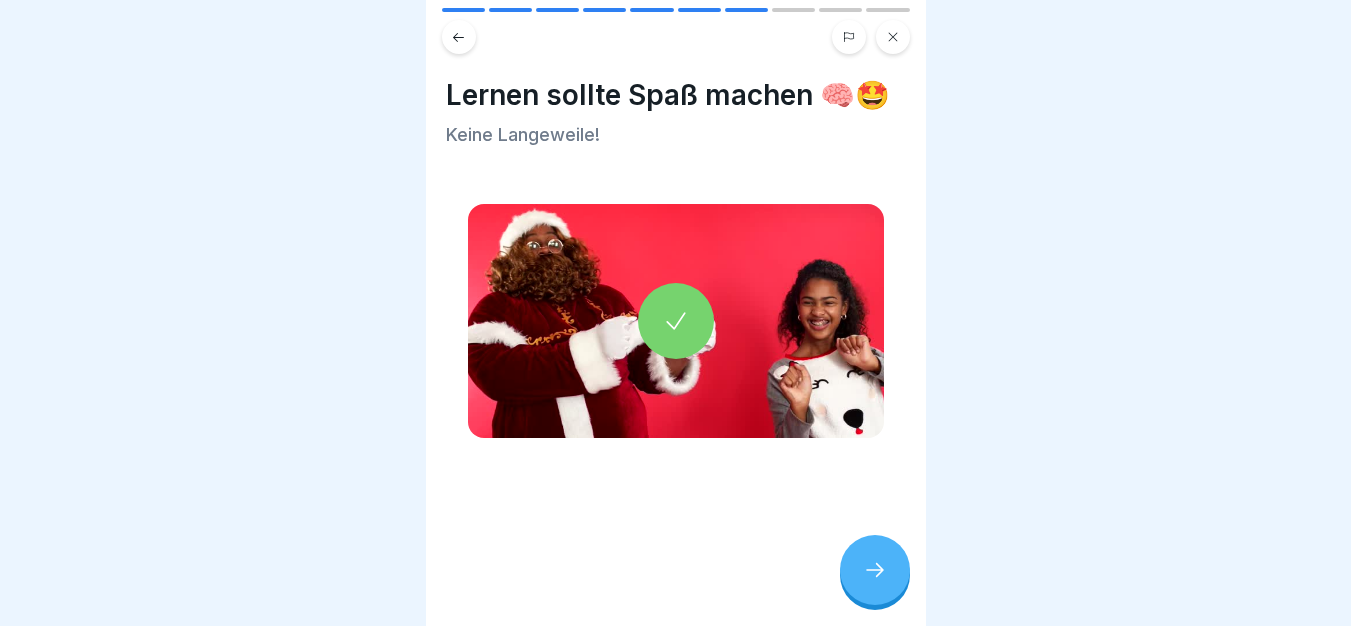 click 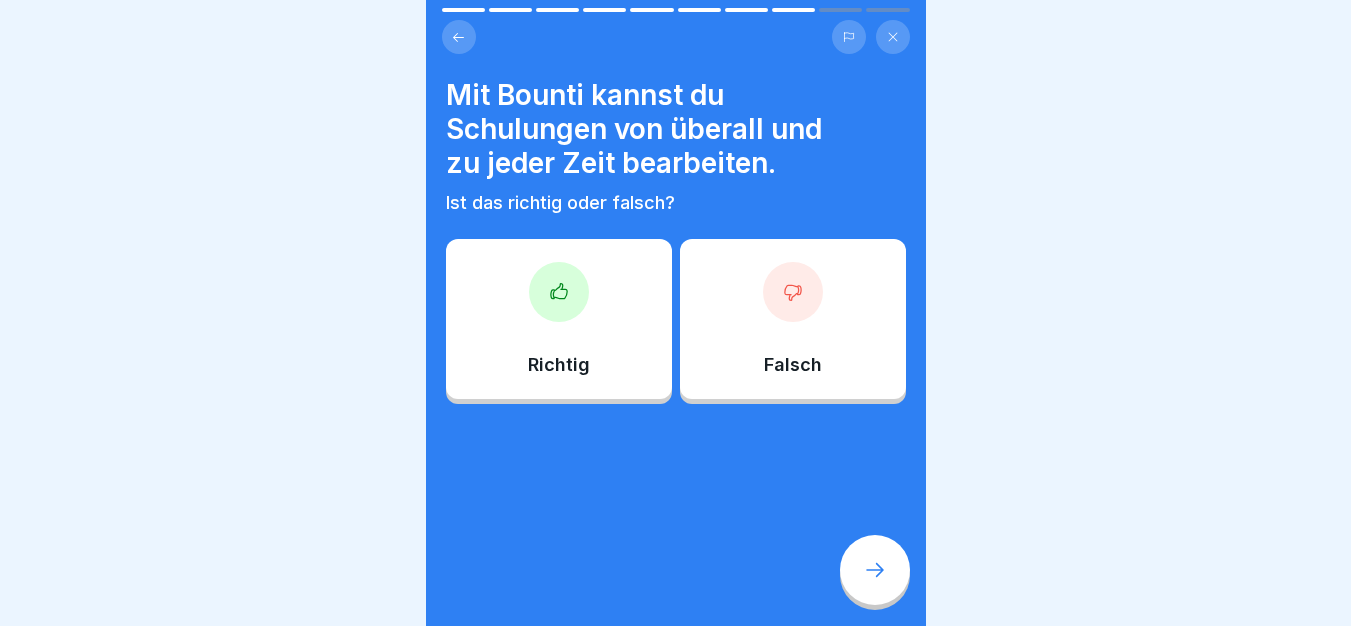 click at bounding box center [559, 292] 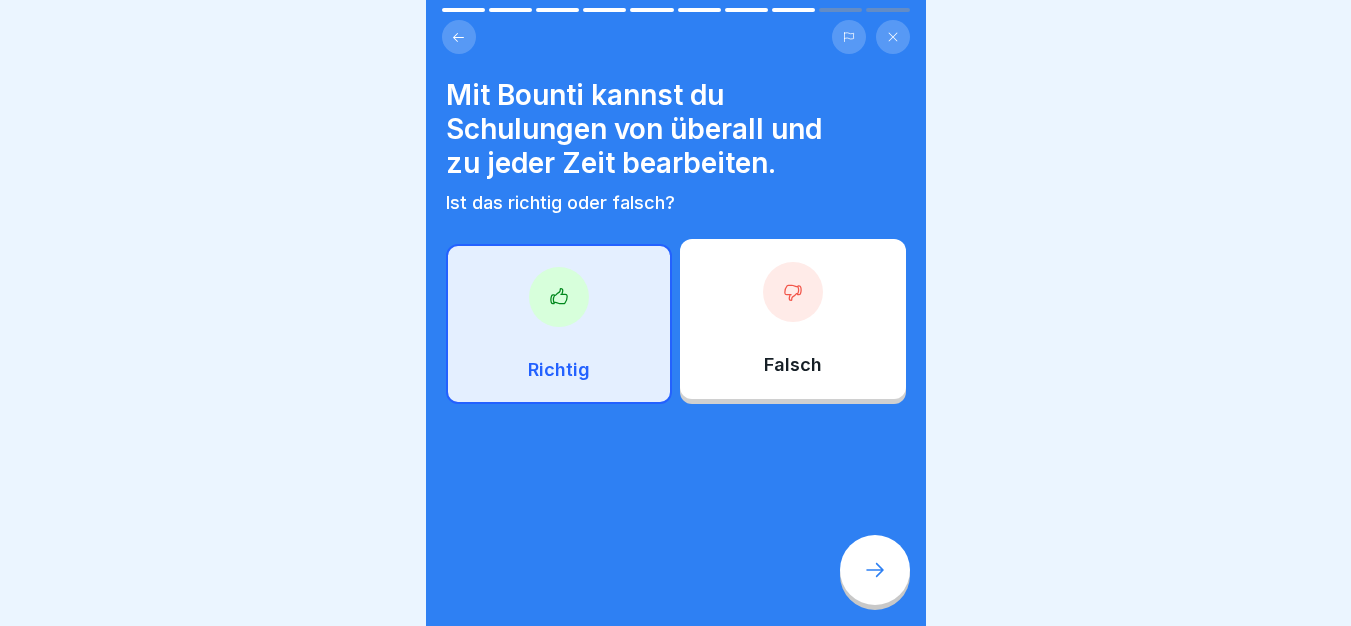 click 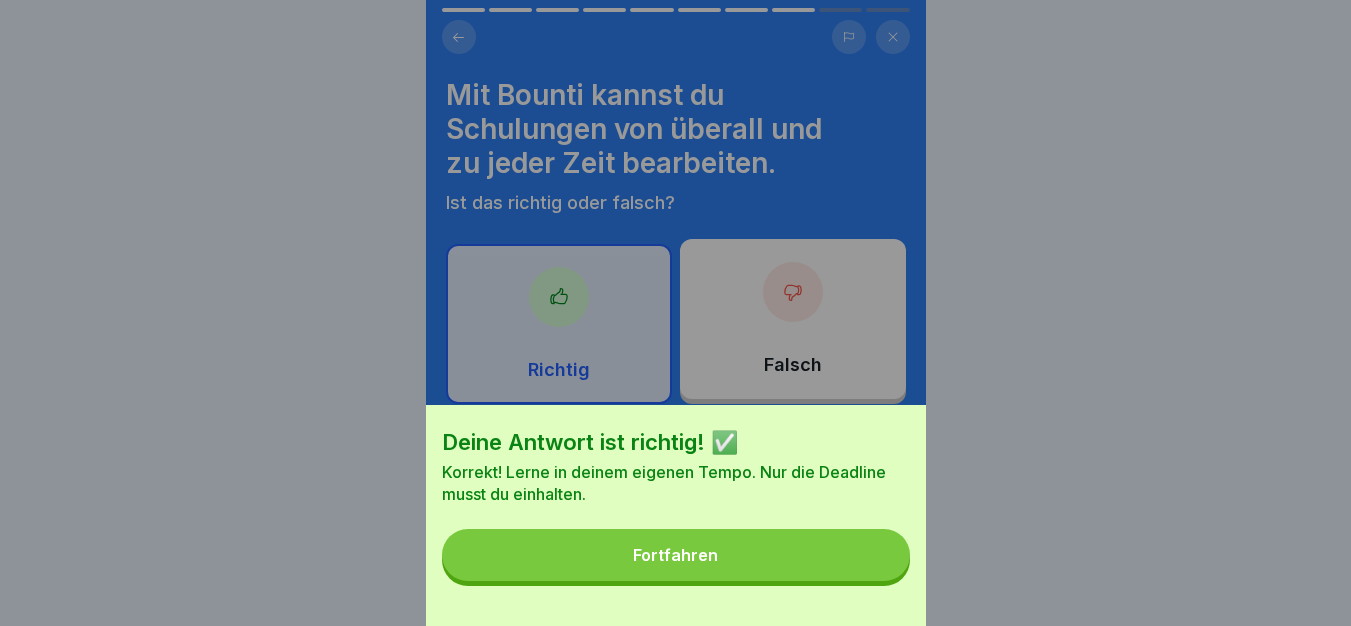 click on "Fortfahren" at bounding box center [676, 555] 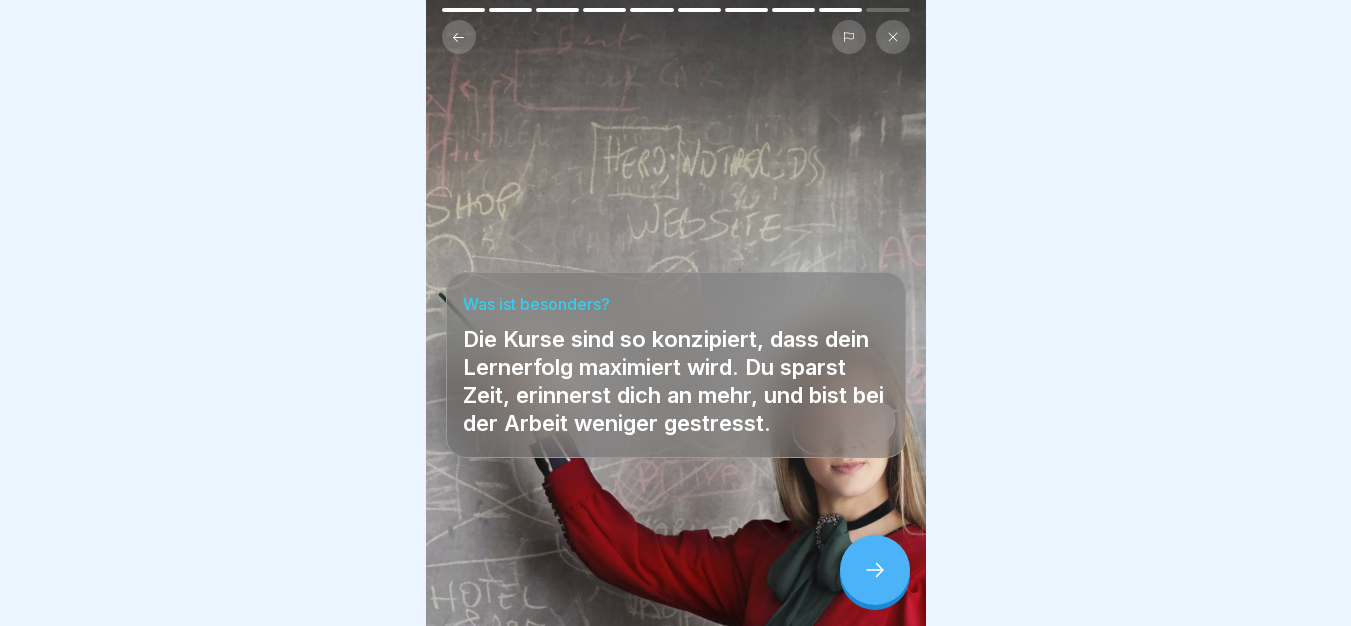 click 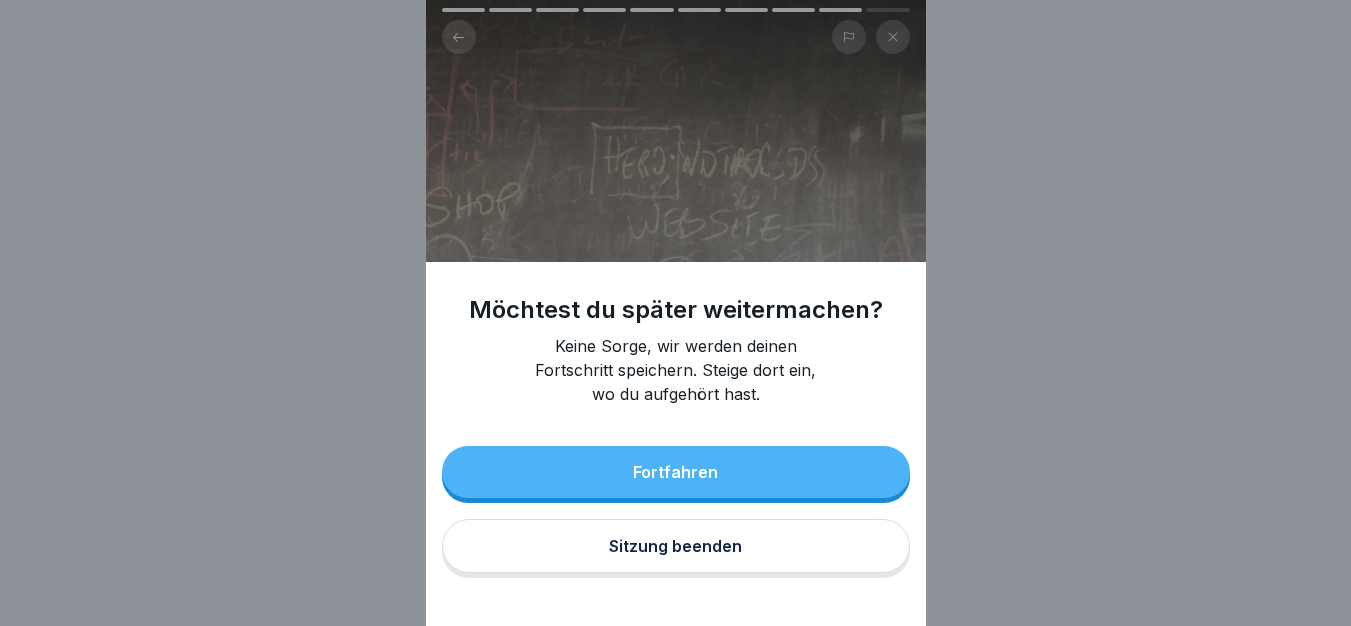 click on "Sitzung beenden" at bounding box center [675, 546] 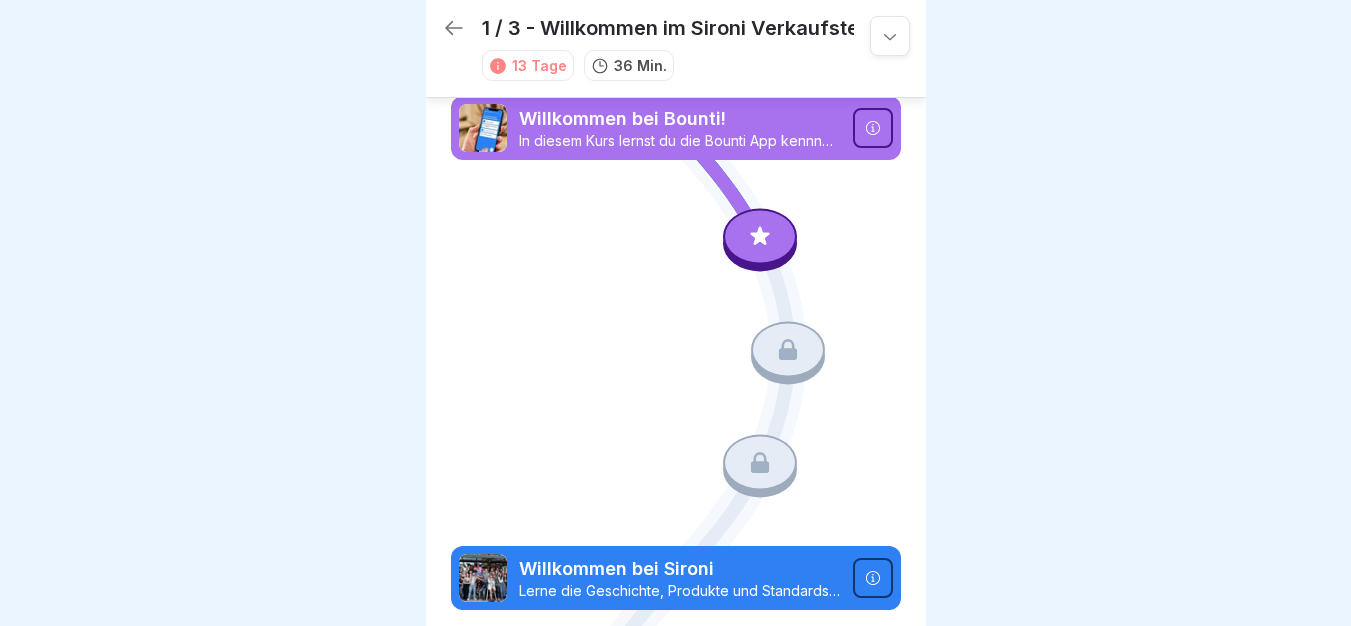 scroll, scrollTop: 0, scrollLeft: 0, axis: both 